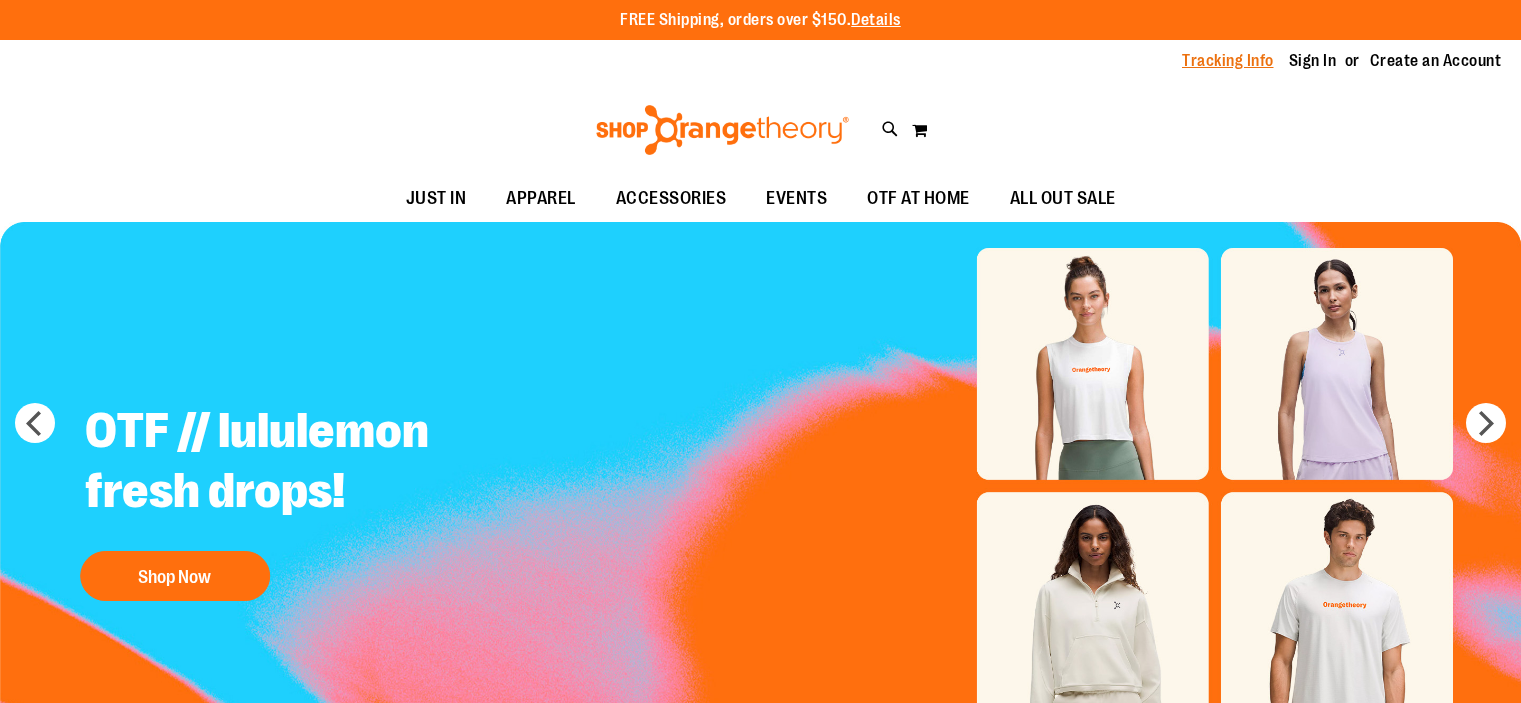 scroll, scrollTop: 0, scrollLeft: 0, axis: both 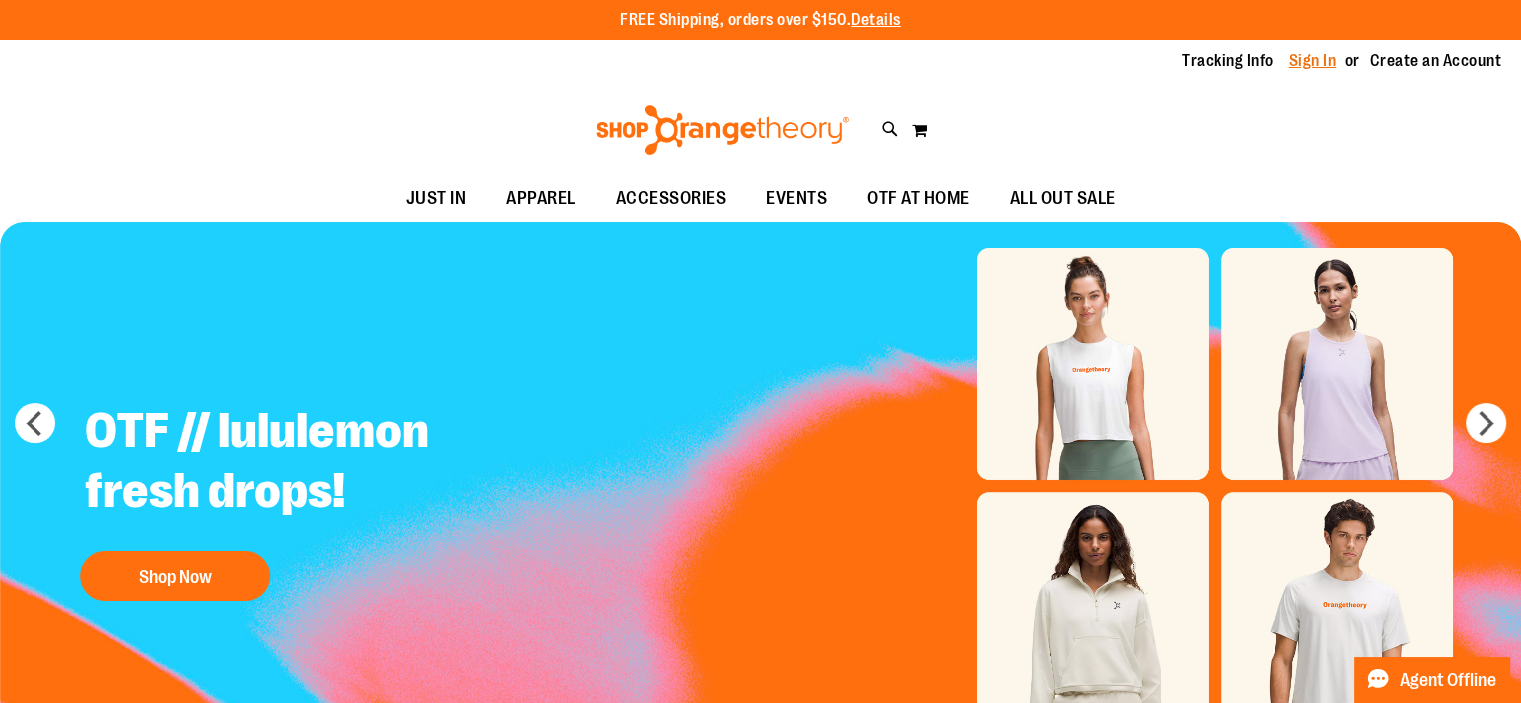 type on "**********" 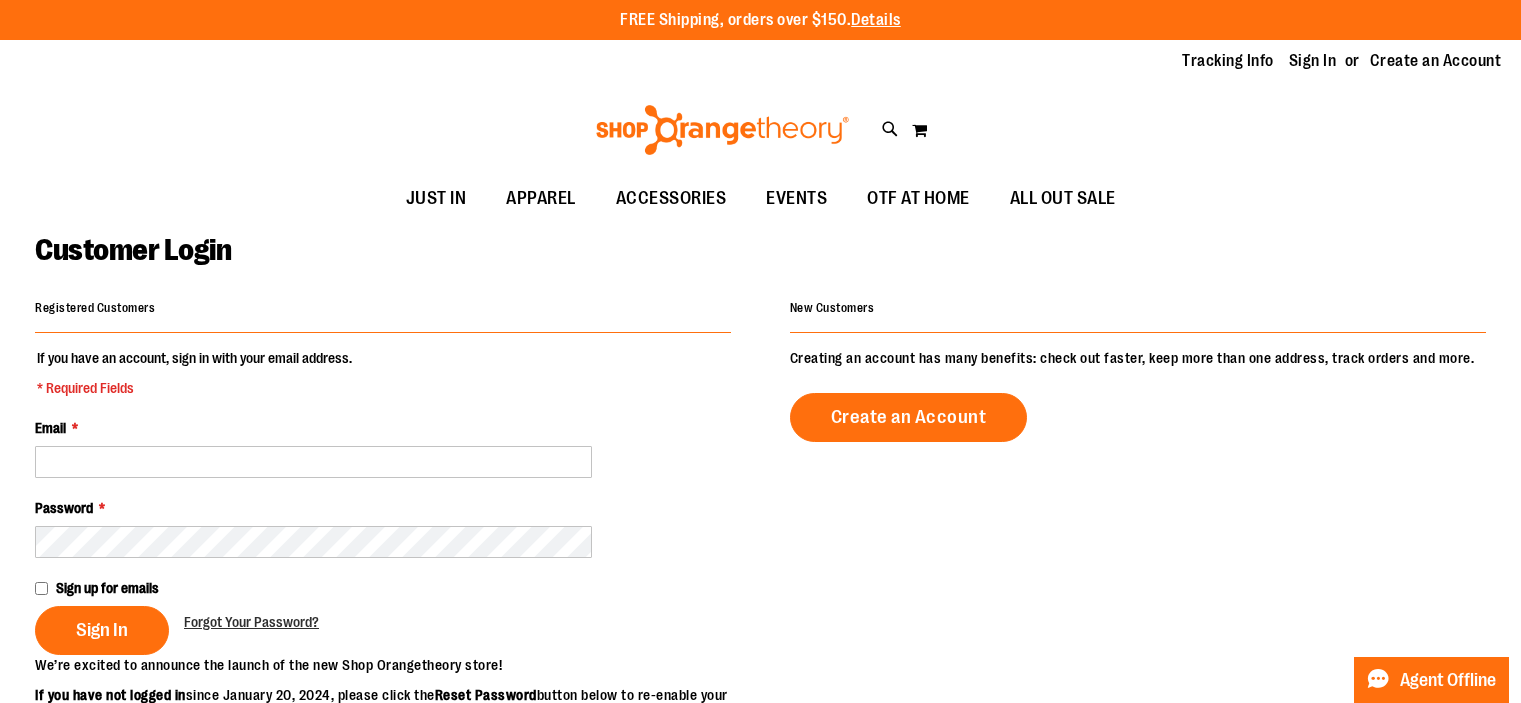 scroll, scrollTop: 0, scrollLeft: 0, axis: both 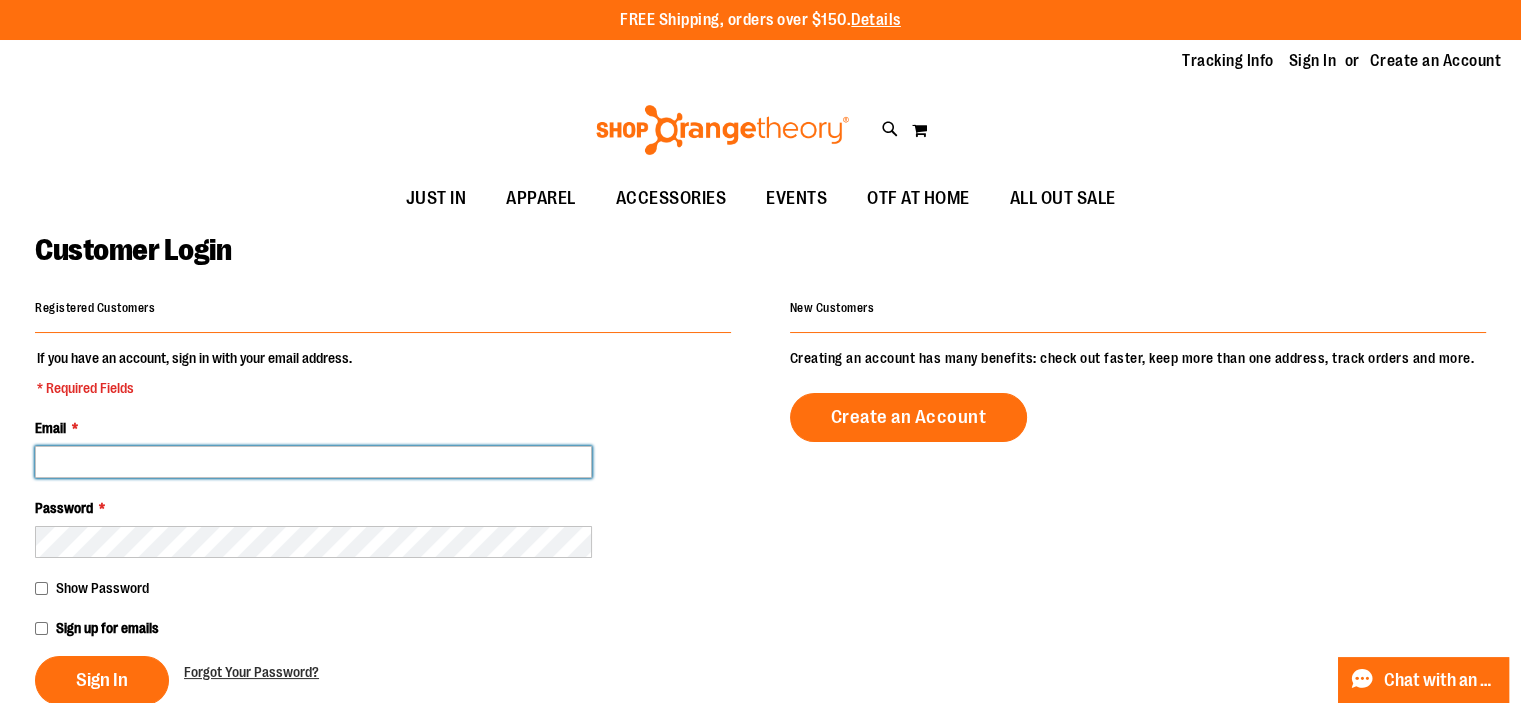 type on "**********" 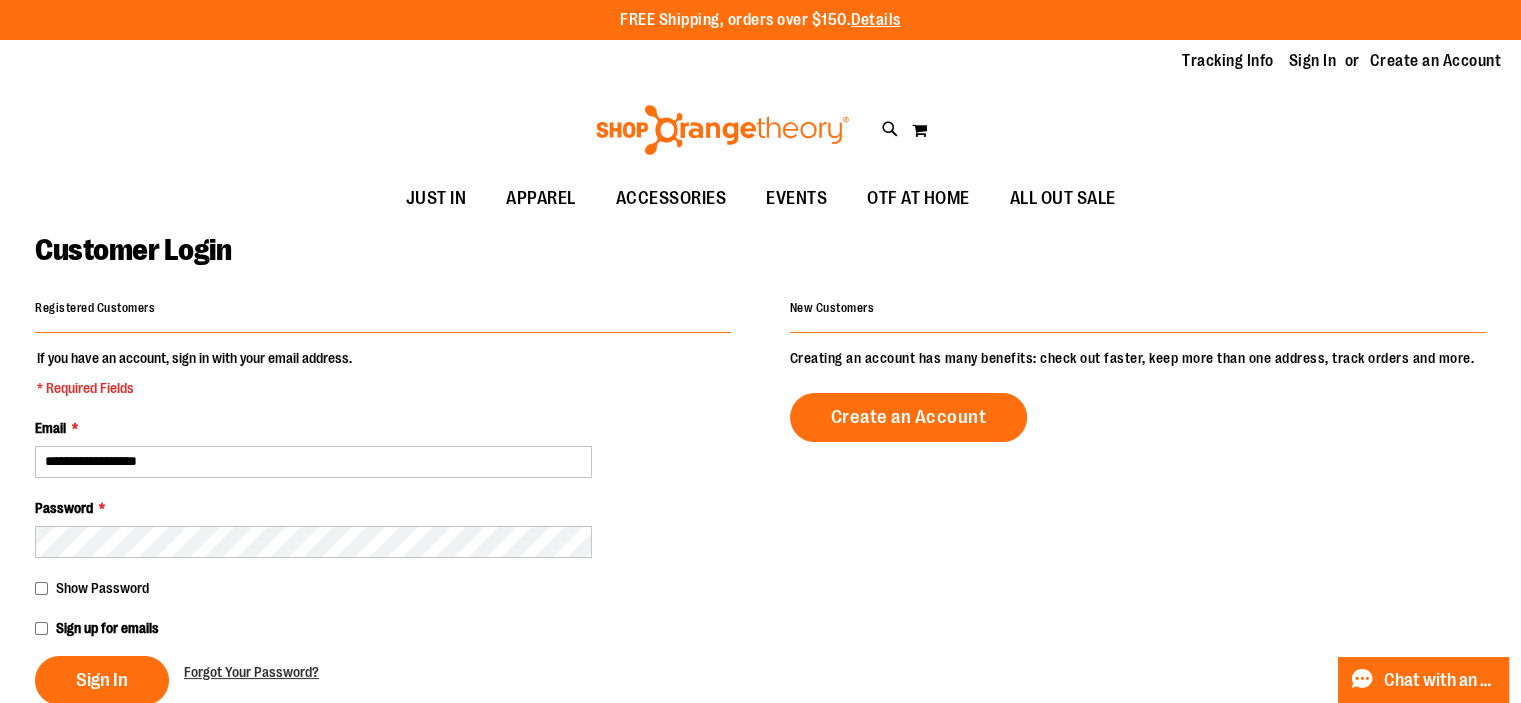 type on "**********" 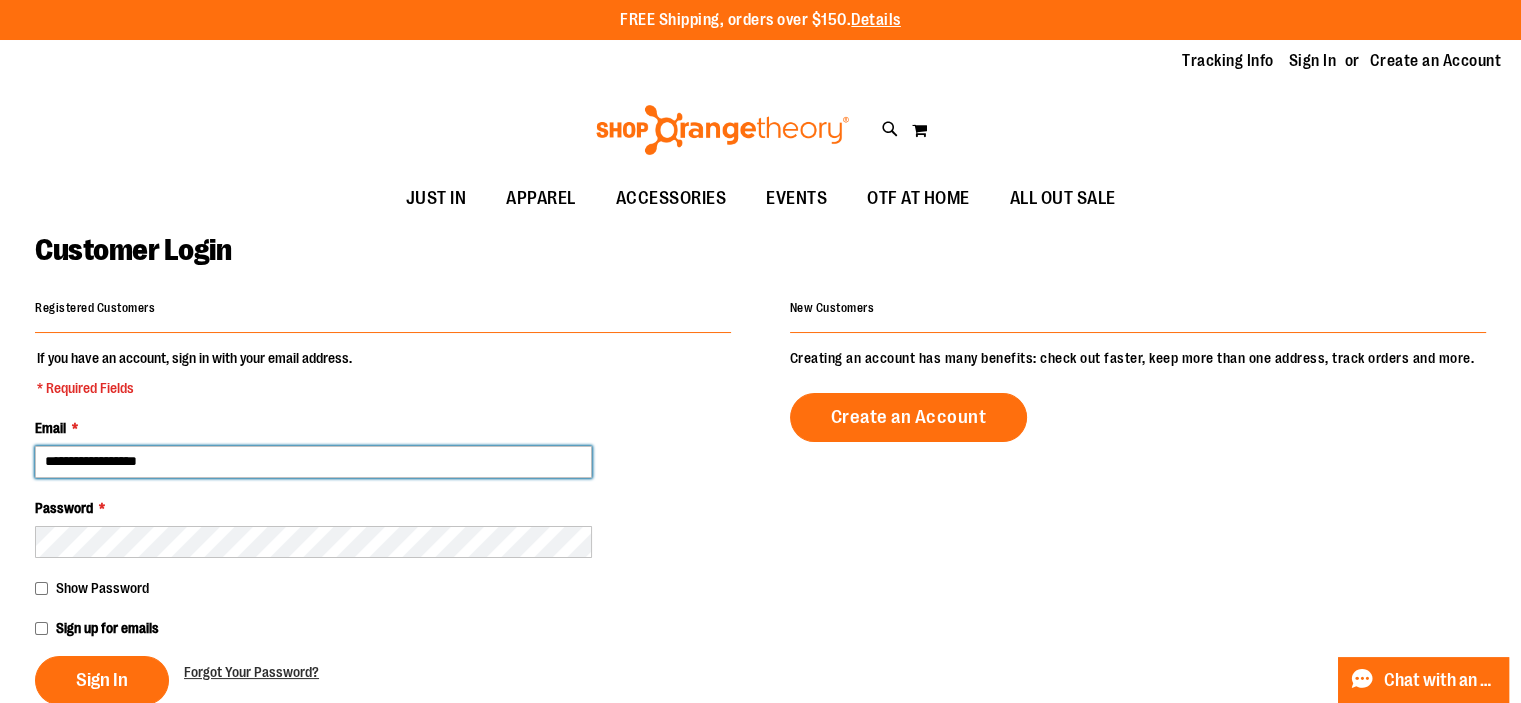 click on "**********" at bounding box center (313, 462) 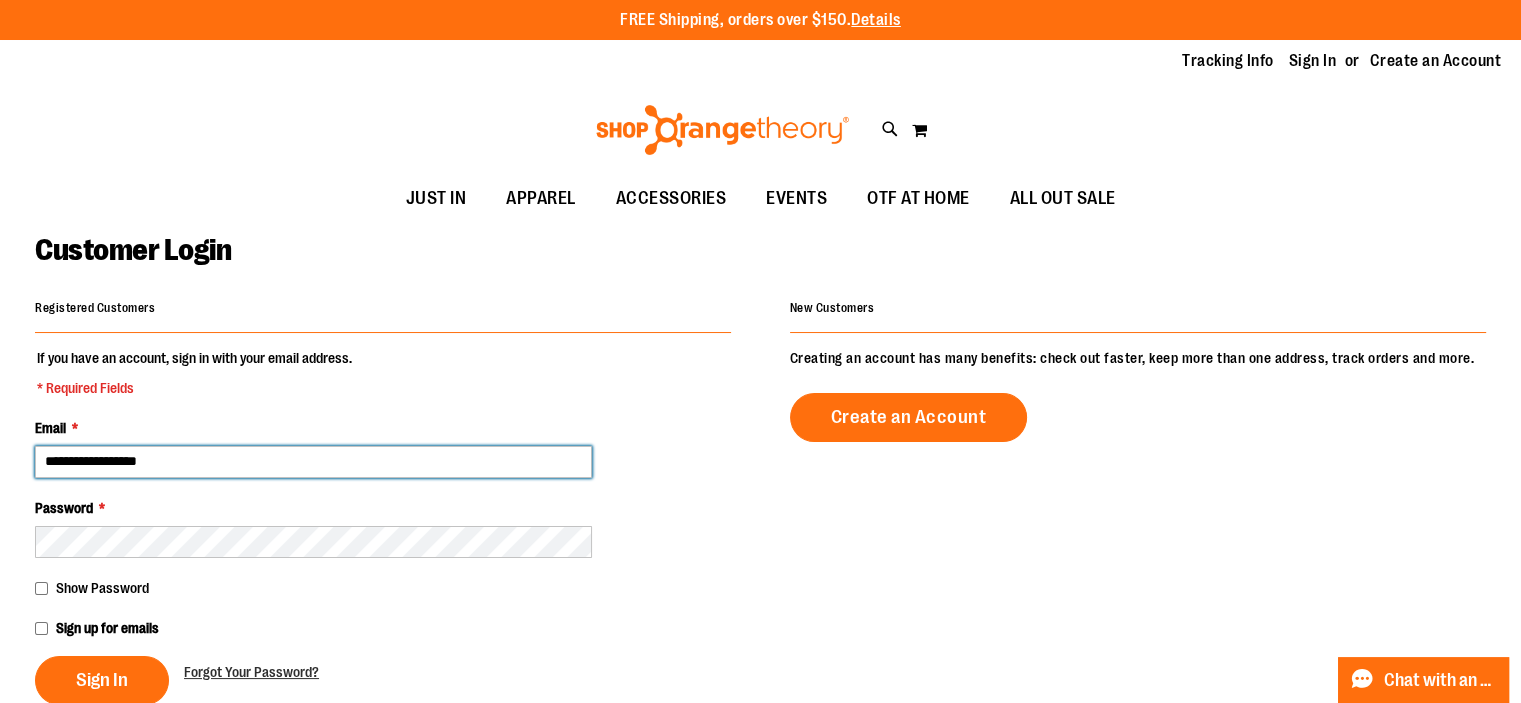 type on "**********" 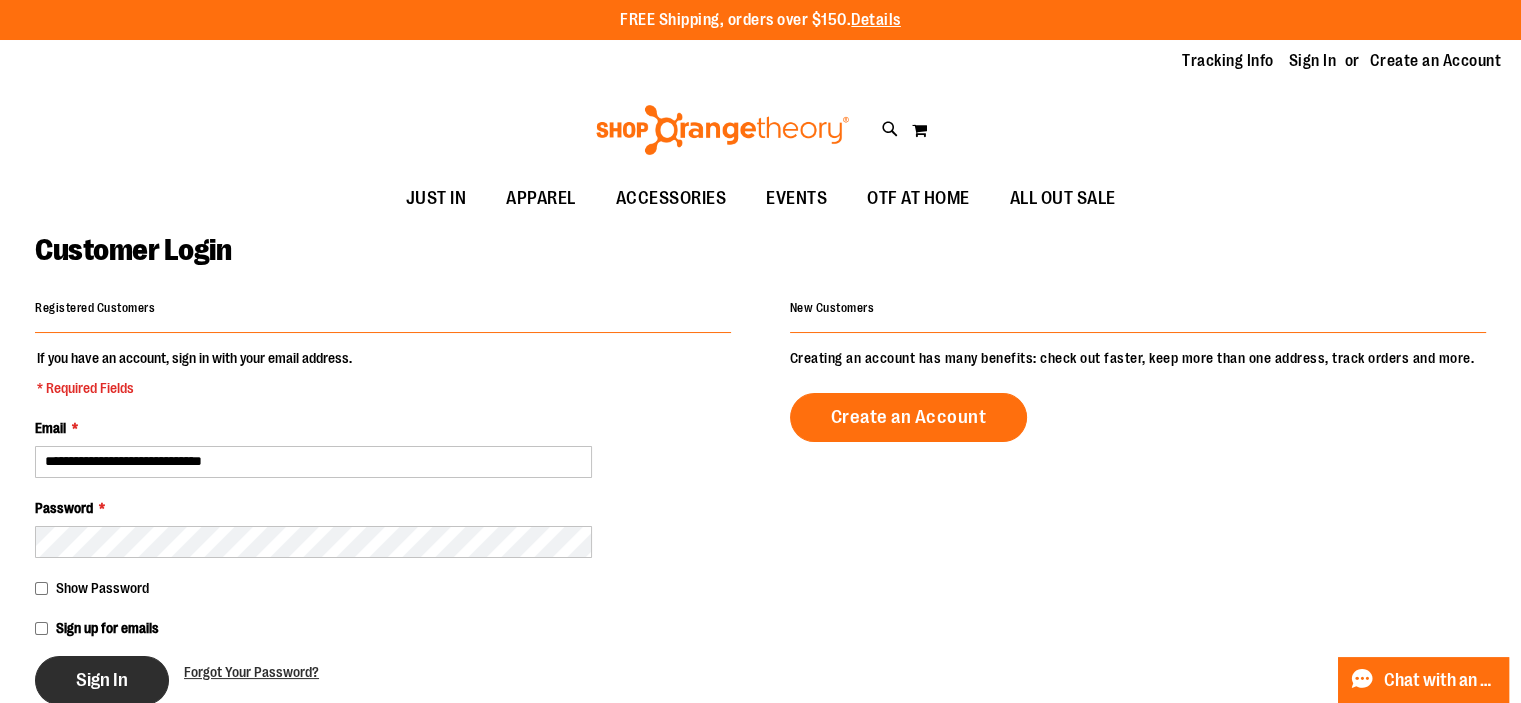 click on "Sign In" at bounding box center (102, 680) 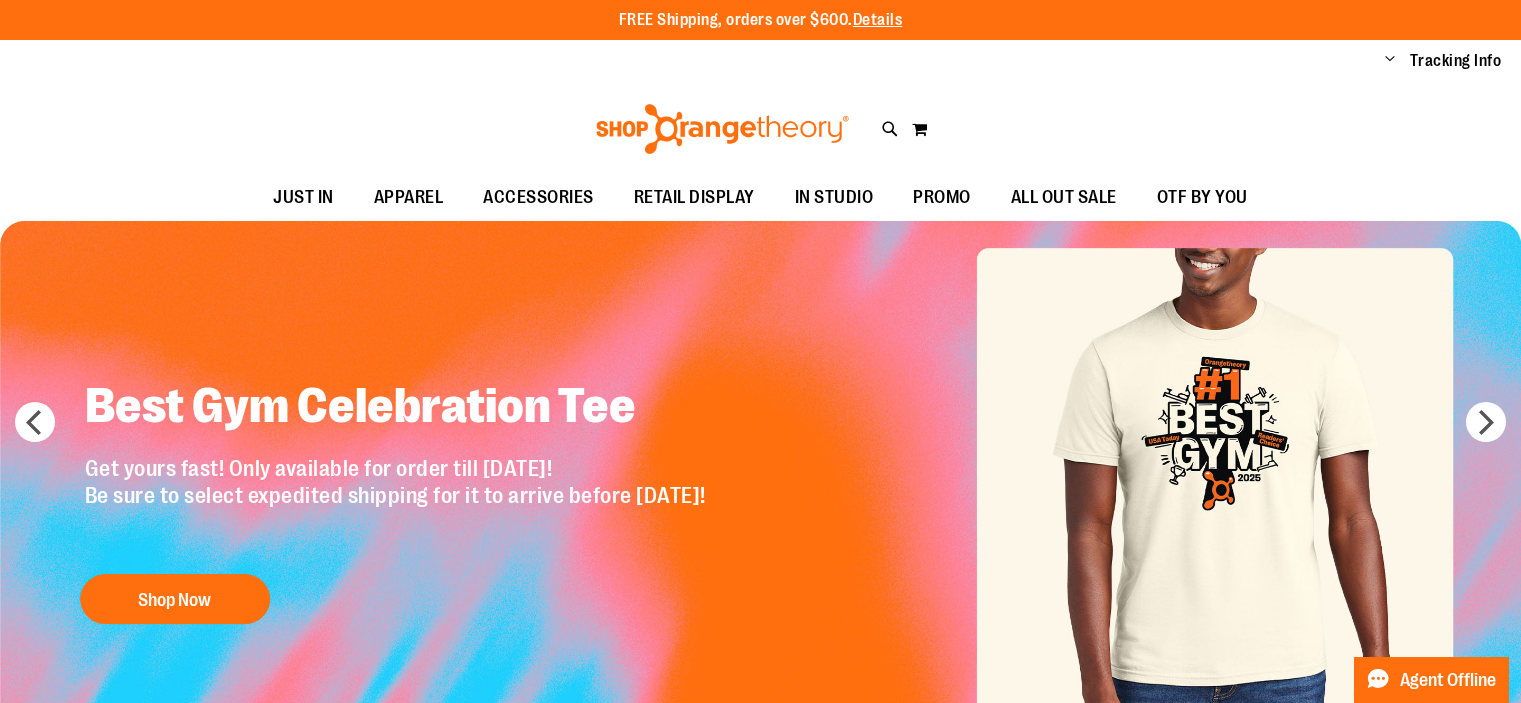 scroll, scrollTop: 0, scrollLeft: 0, axis: both 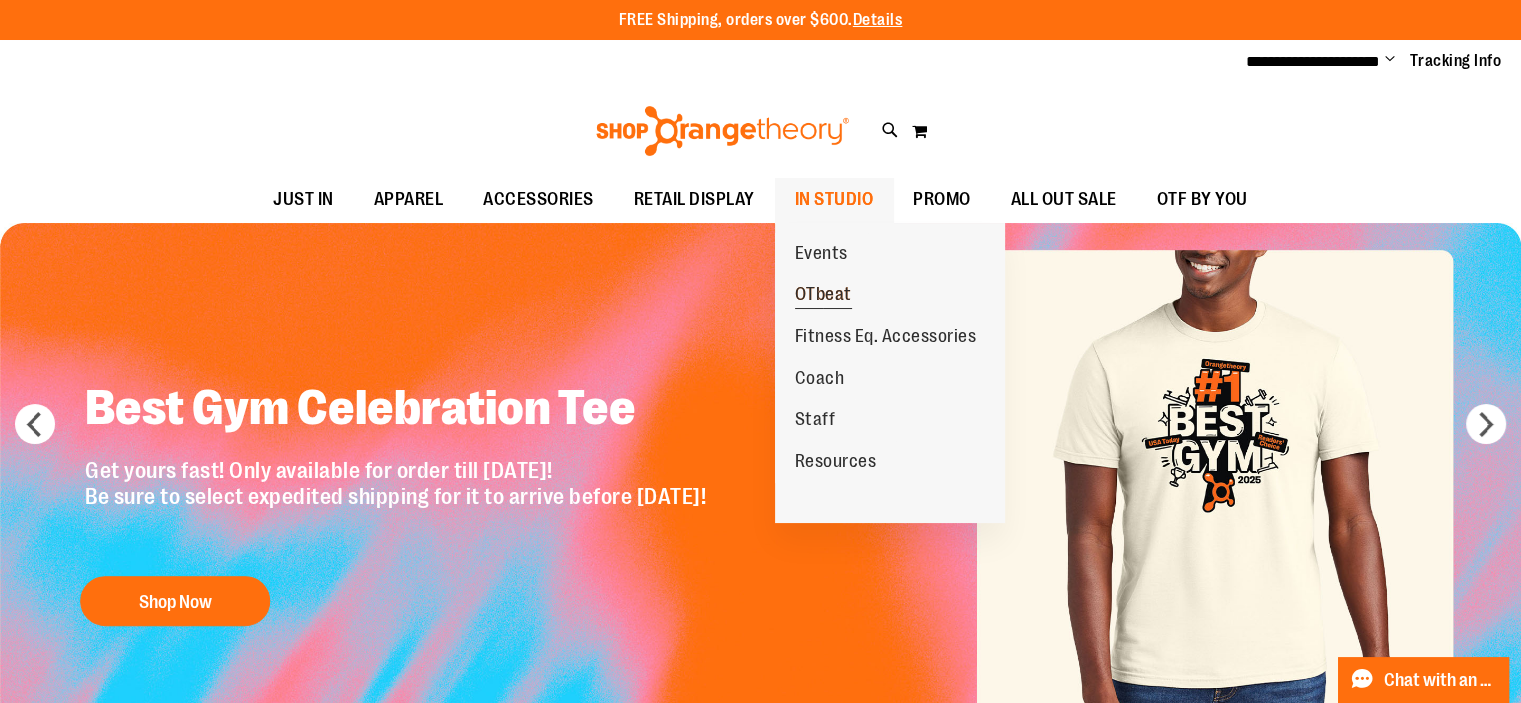 type on "**********" 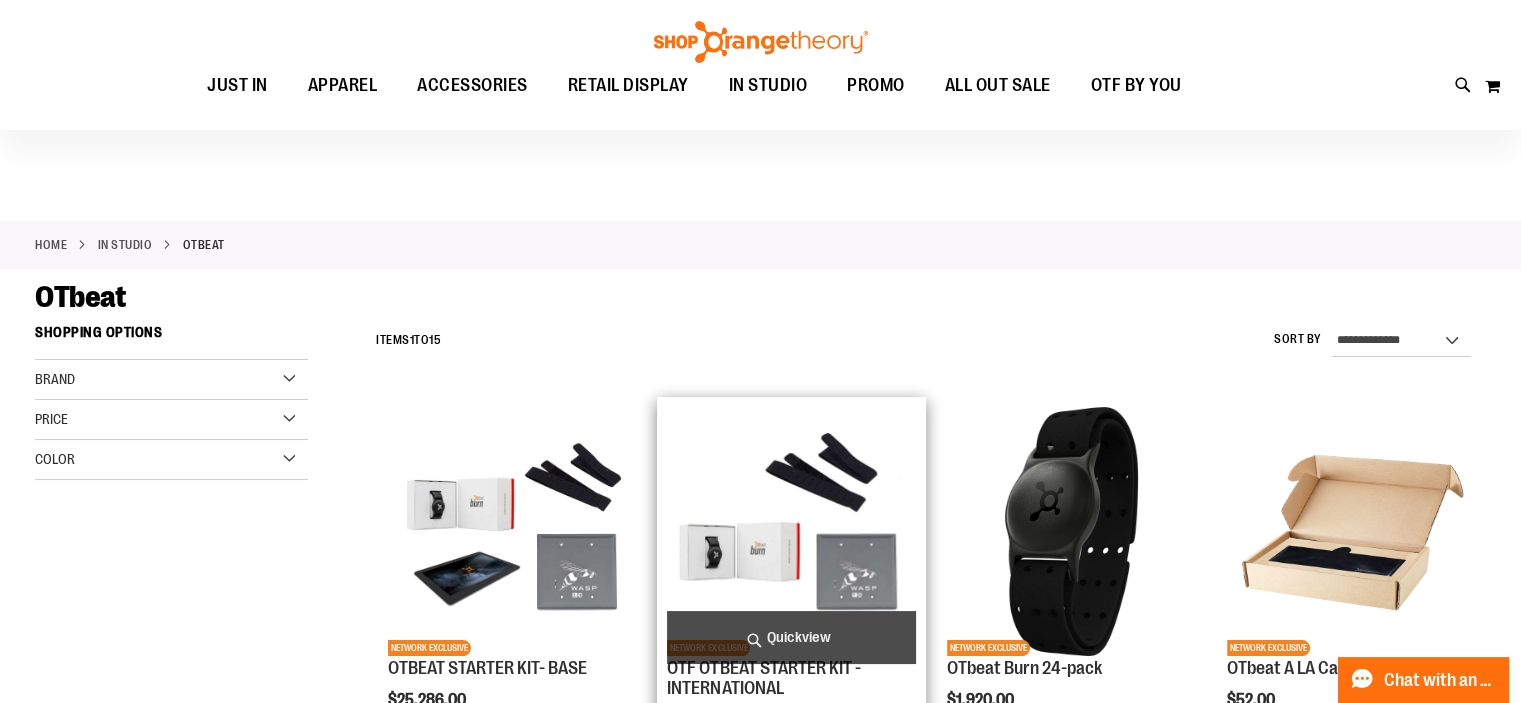 scroll, scrollTop: 218, scrollLeft: 0, axis: vertical 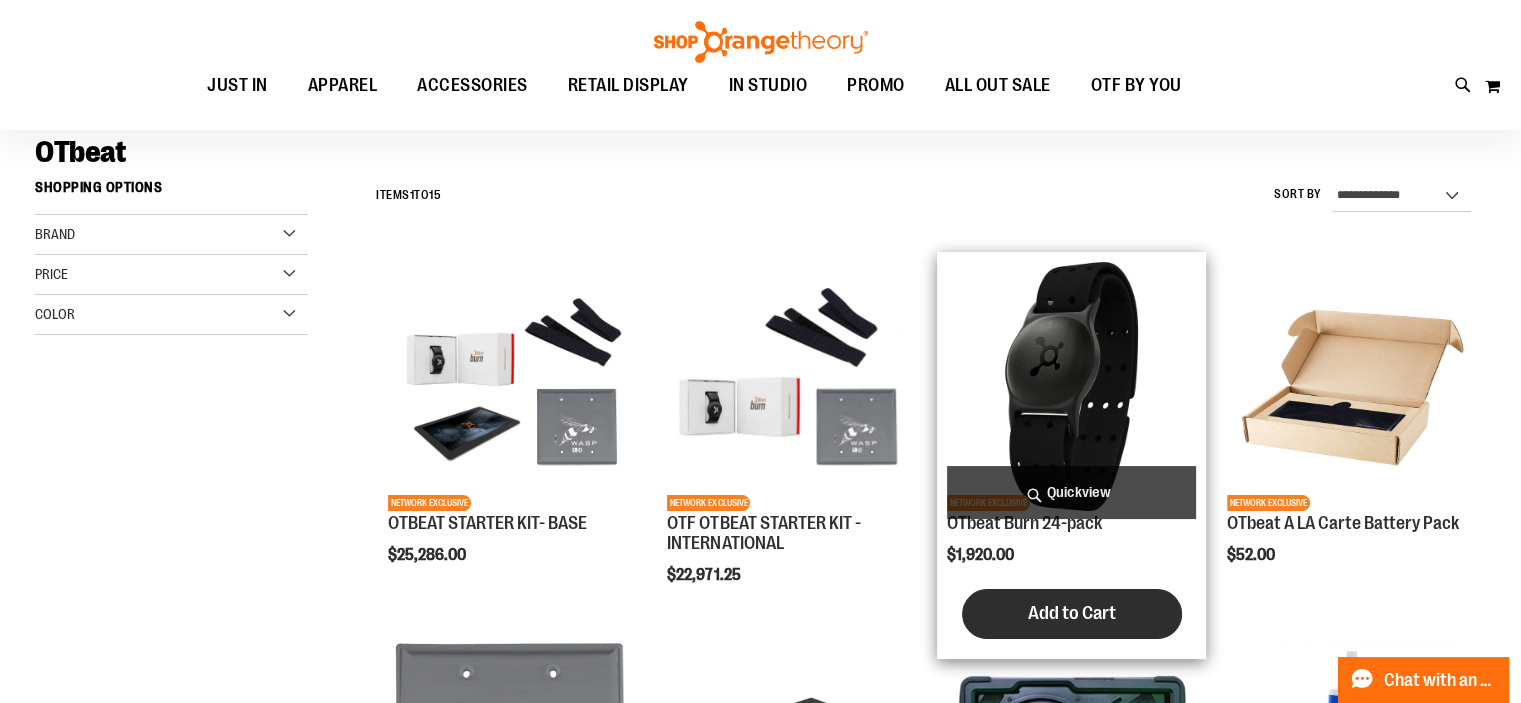 type on "**********" 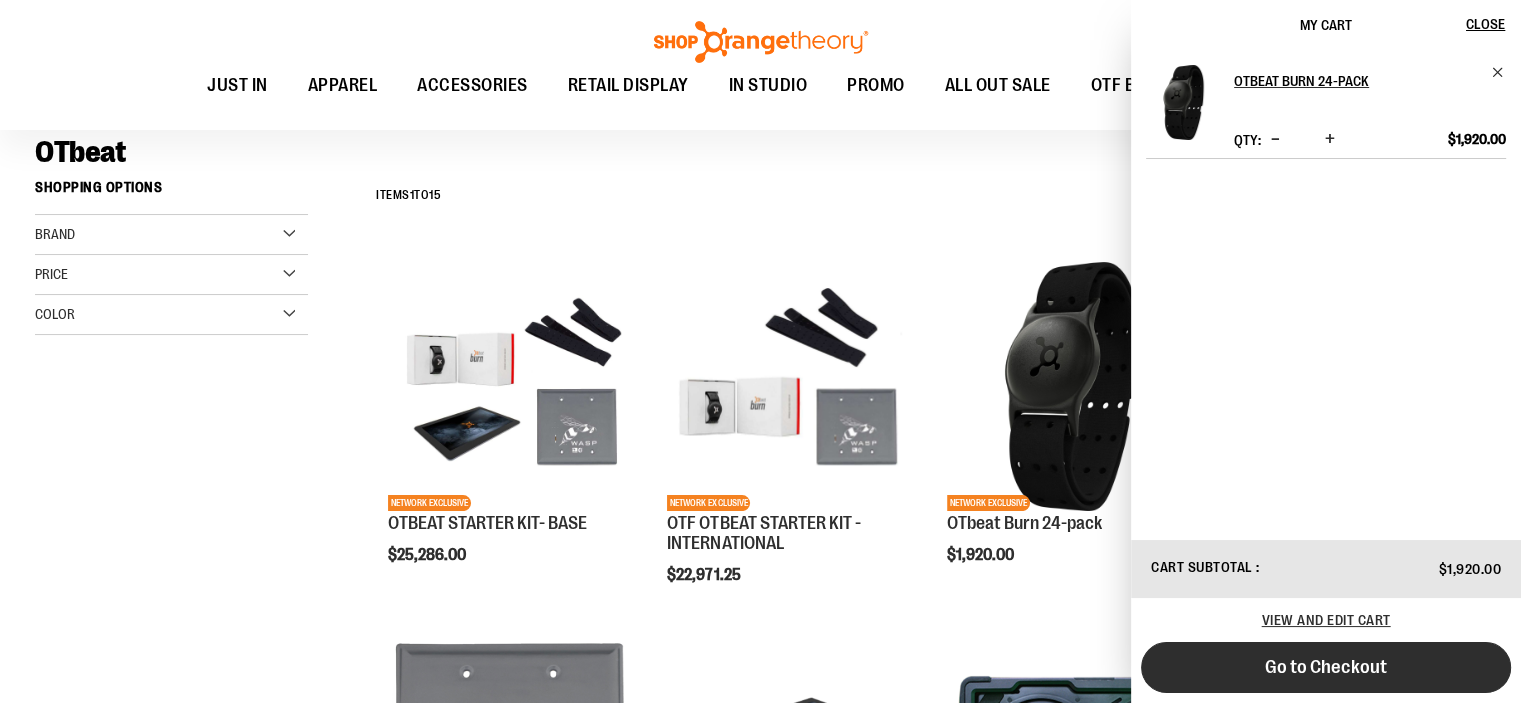click on "Go to Checkout" at bounding box center [1326, 667] 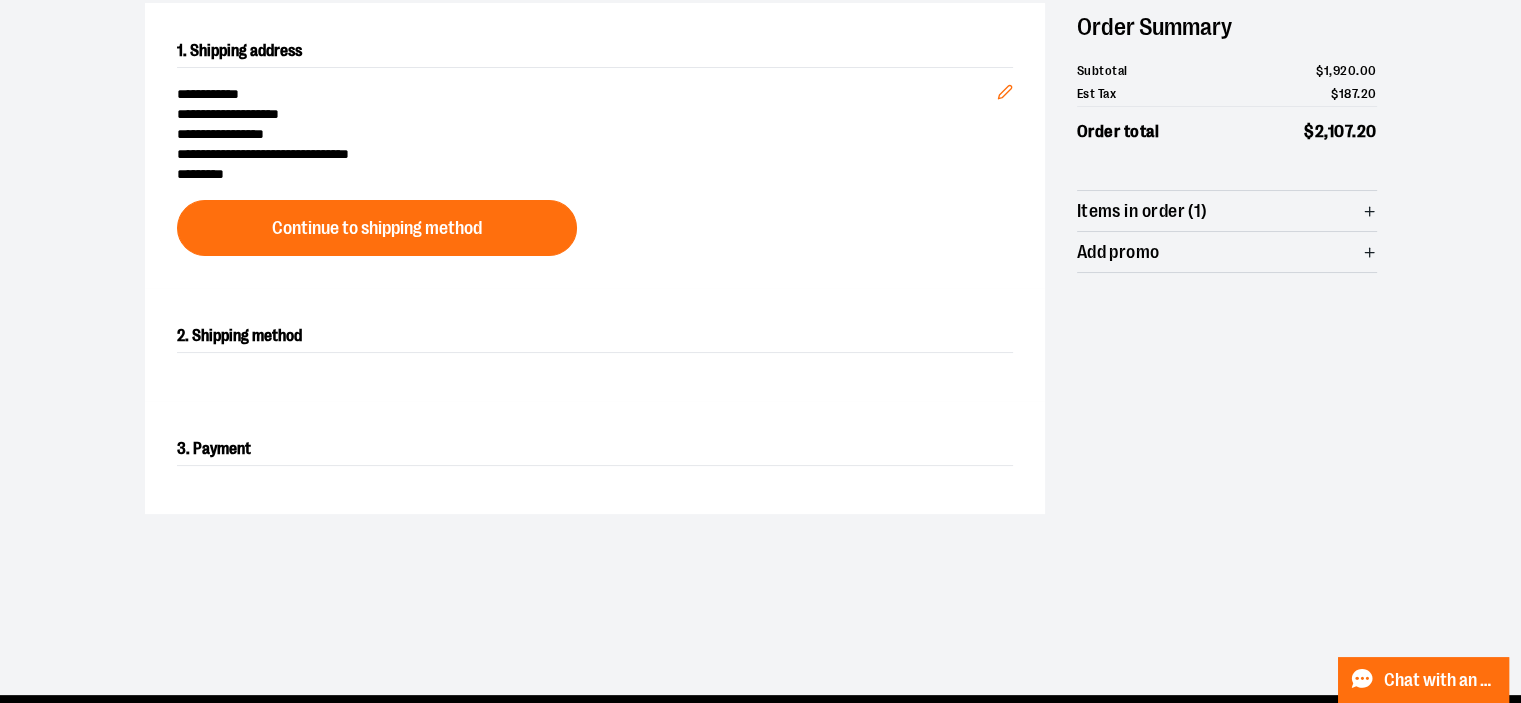 scroll, scrollTop: 230, scrollLeft: 0, axis: vertical 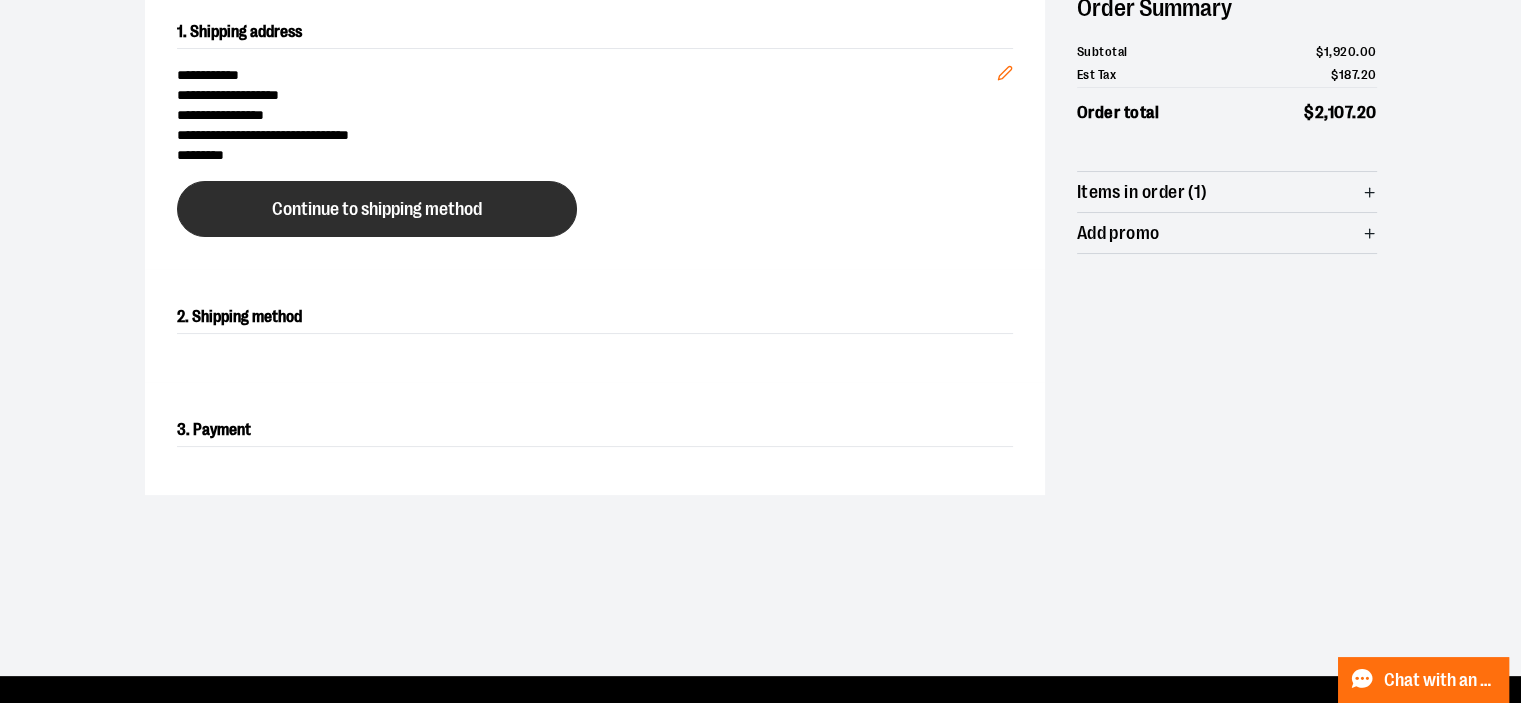 click on "Continue to shipping method" at bounding box center [377, 209] 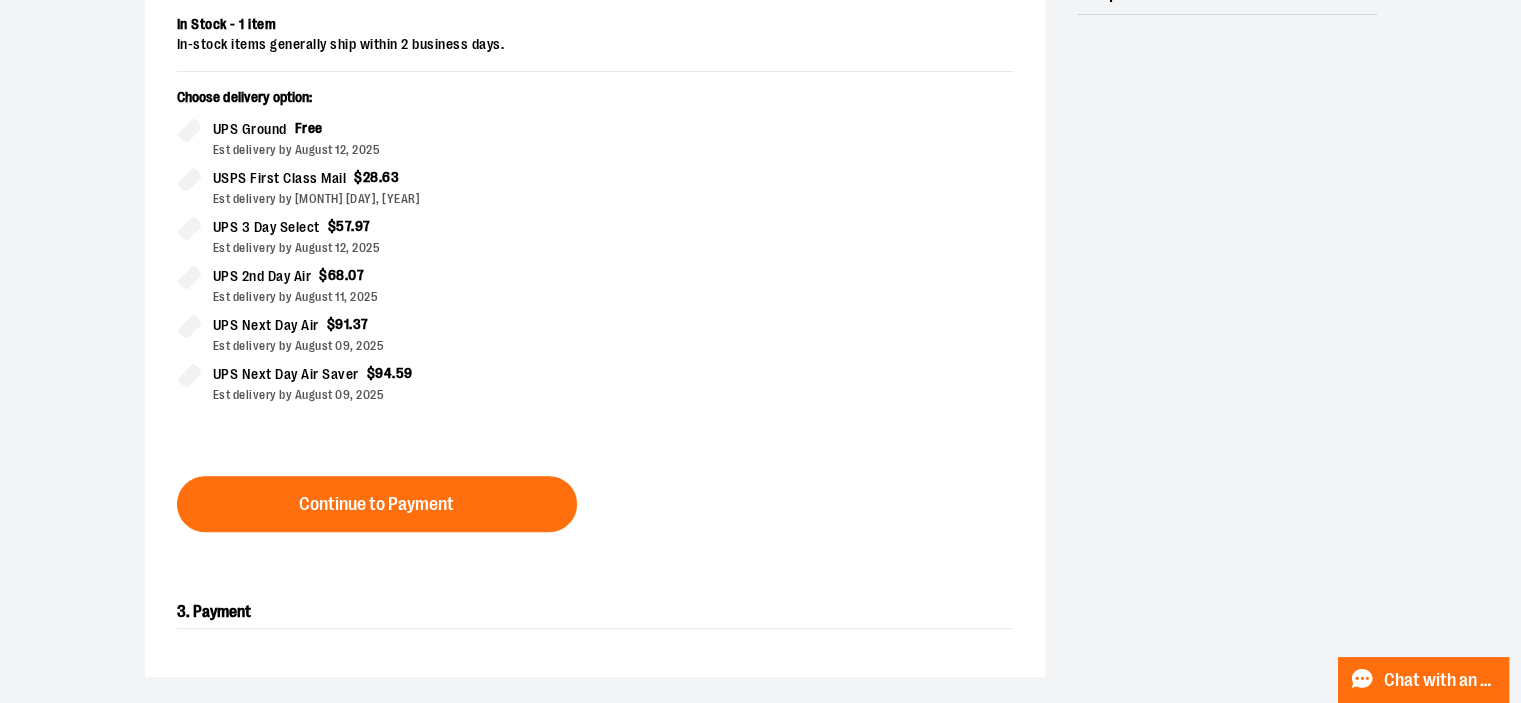 scroll, scrollTop: 494, scrollLeft: 0, axis: vertical 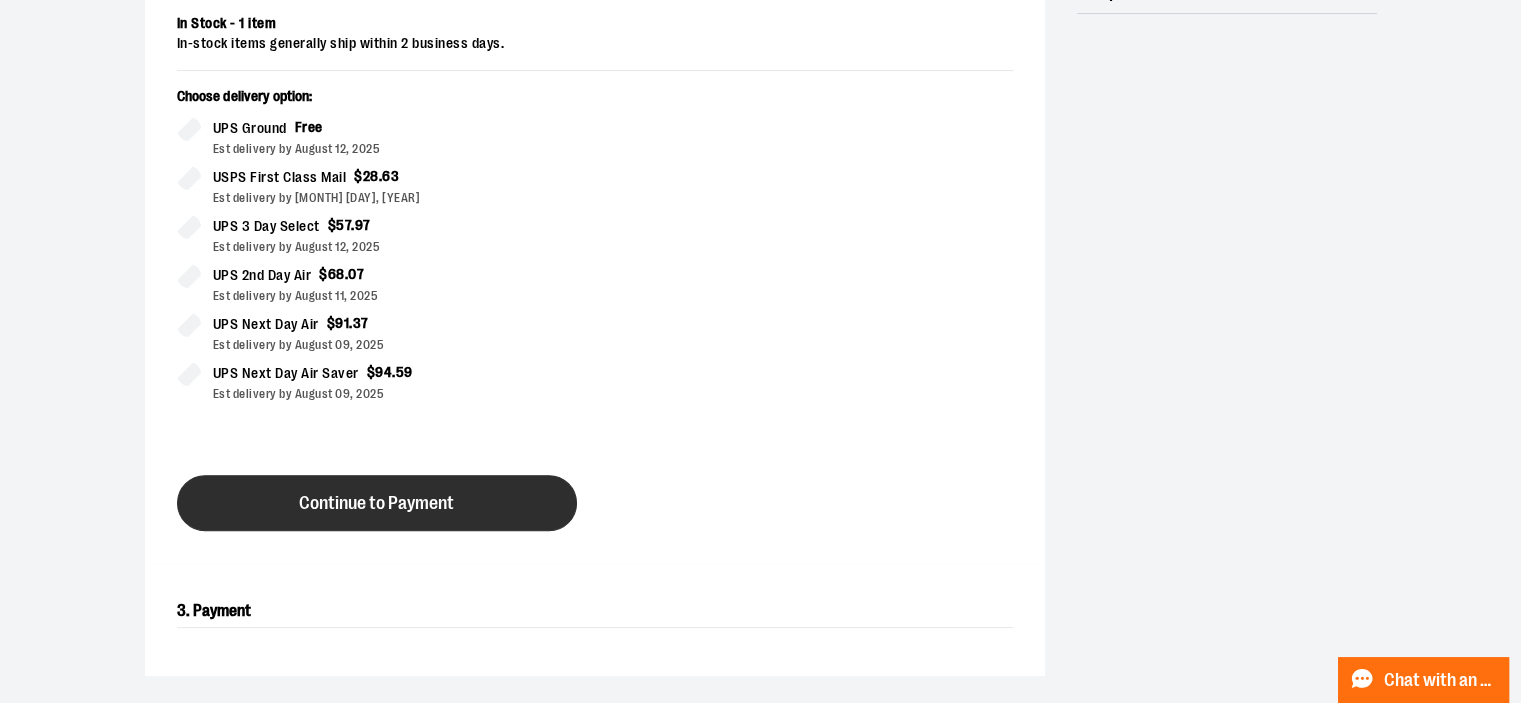 click on "Continue to Payment" at bounding box center [377, 503] 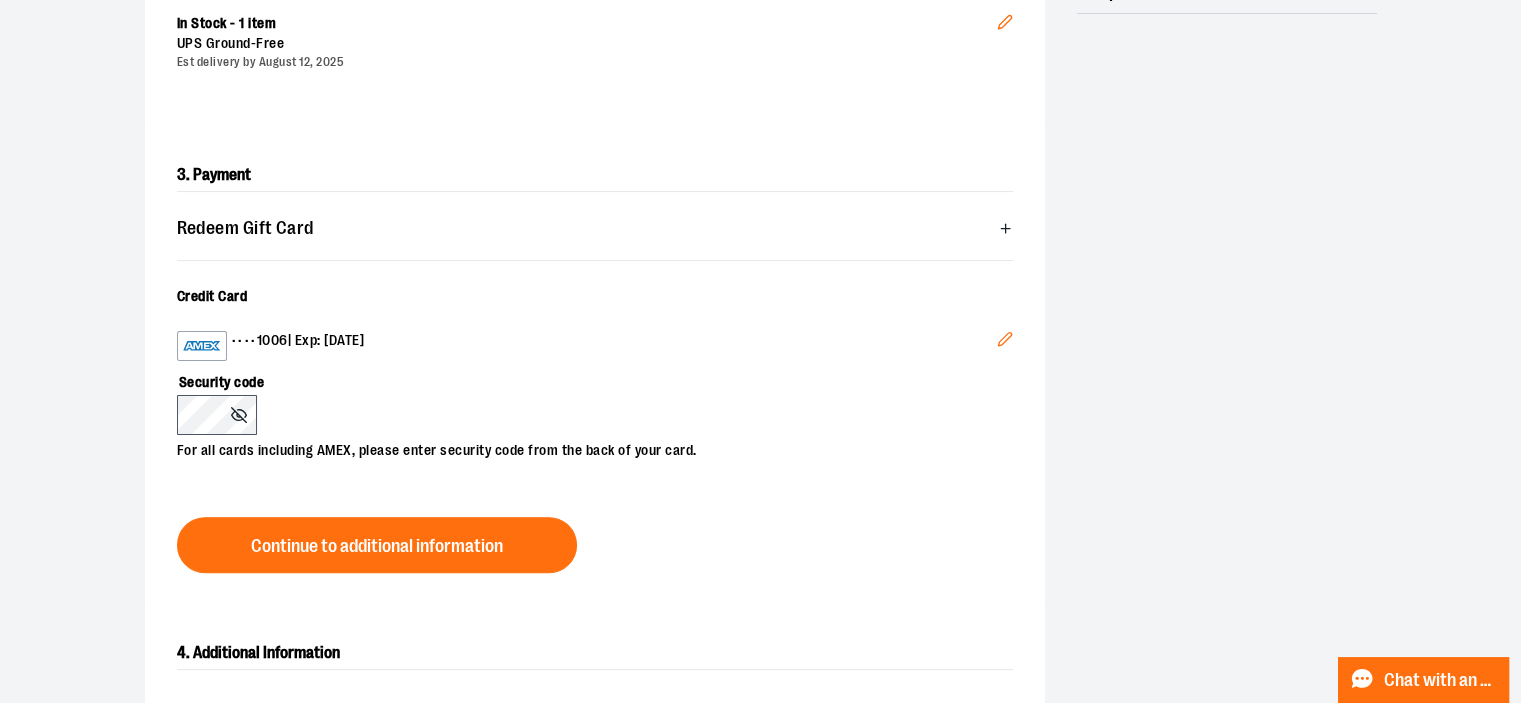 click 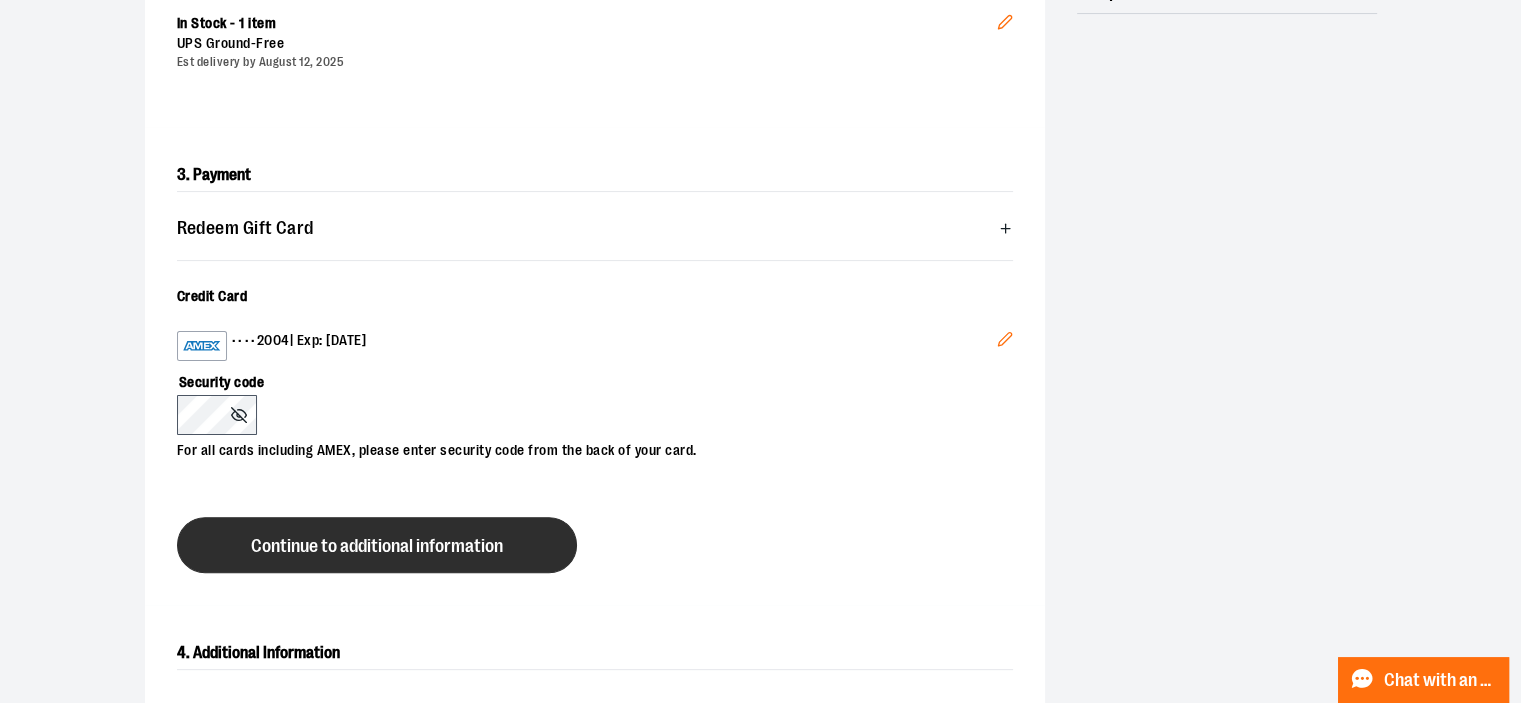 click on "Continue to additional information" at bounding box center [377, 546] 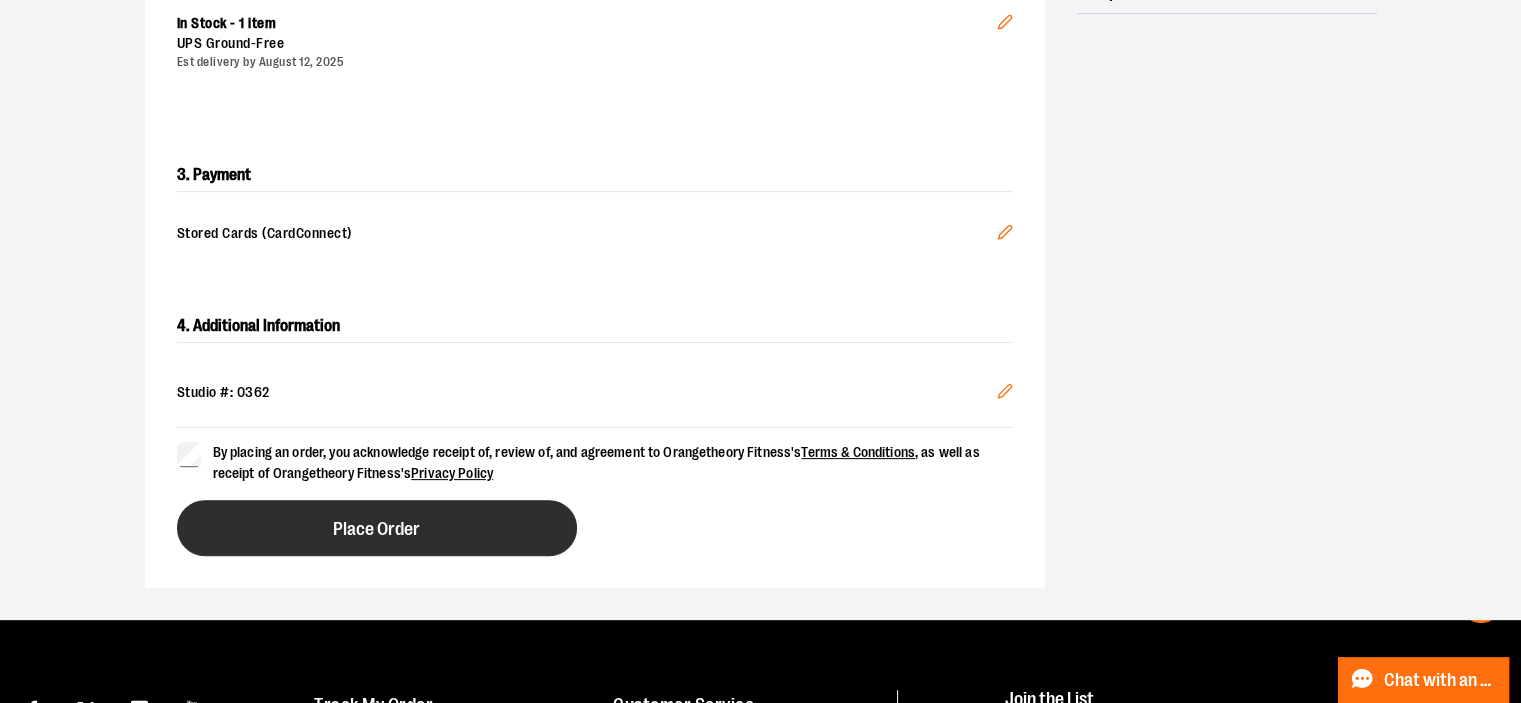 click on "Place Order" at bounding box center [377, 528] 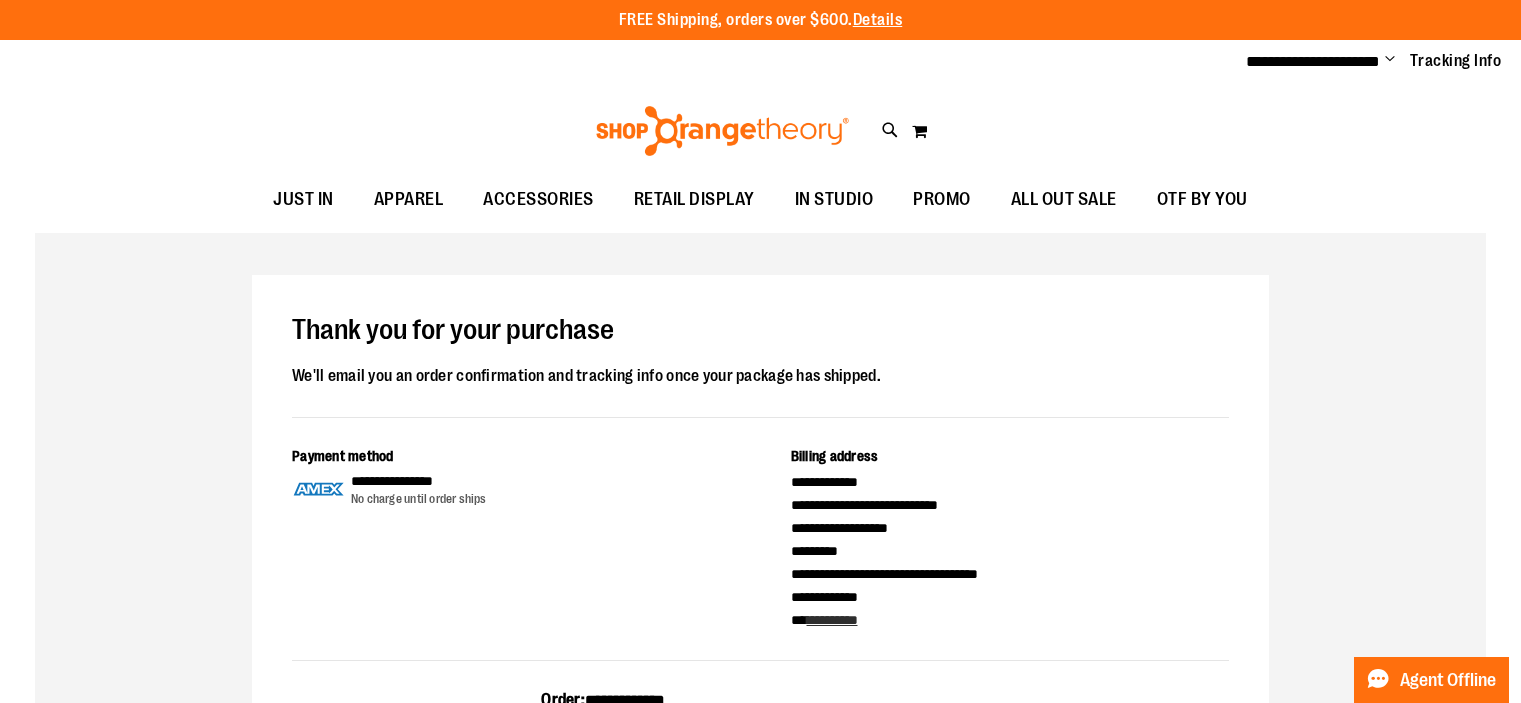 scroll, scrollTop: 0, scrollLeft: 0, axis: both 